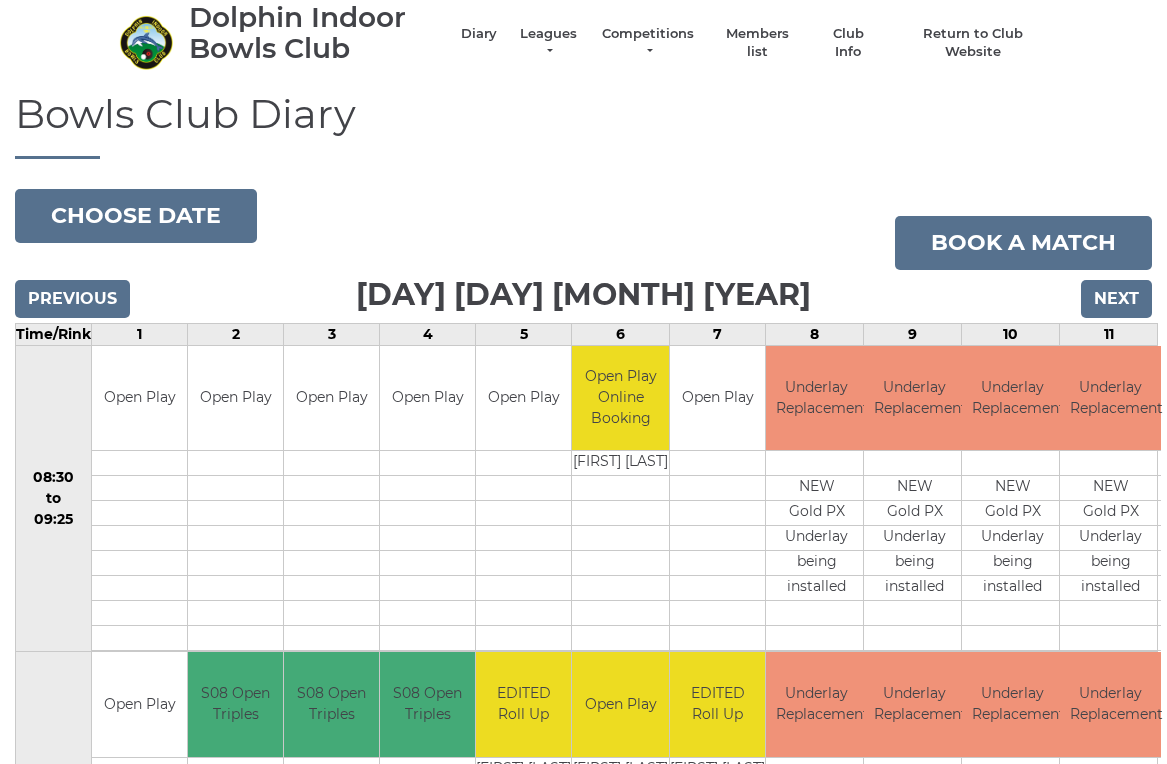 scroll, scrollTop: 0, scrollLeft: 0, axis: both 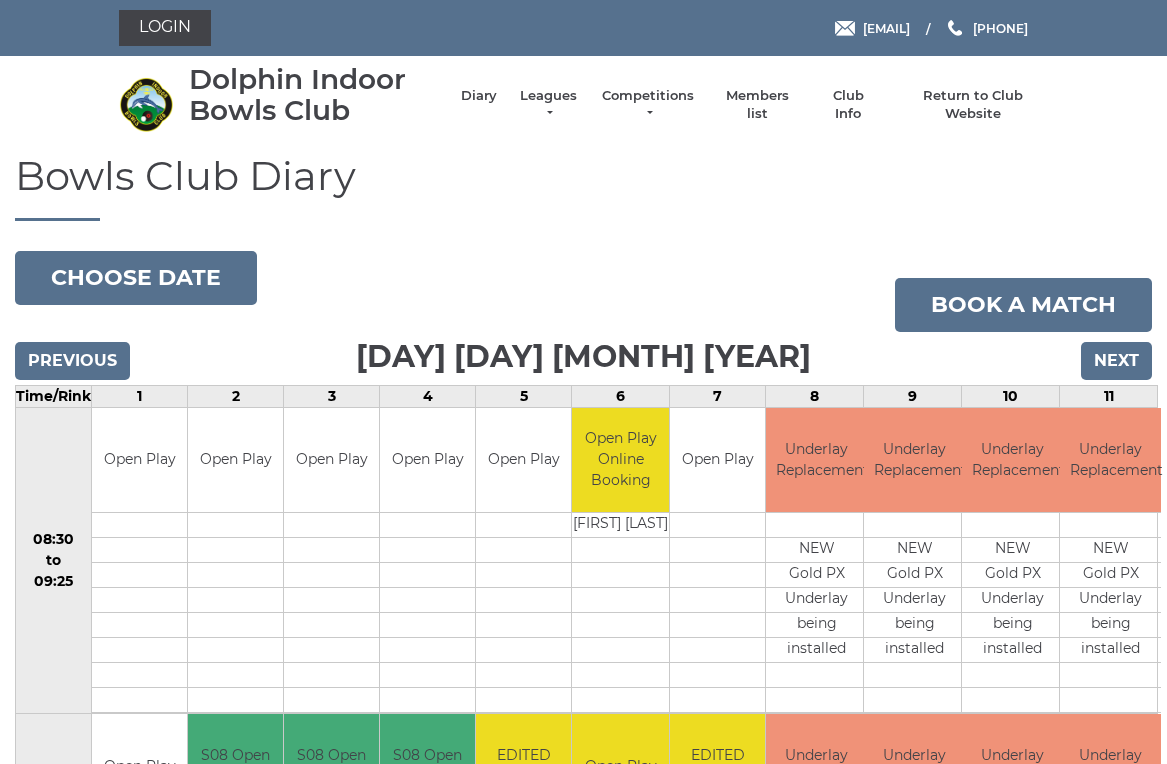 click on "Previous" at bounding box center [72, 361] 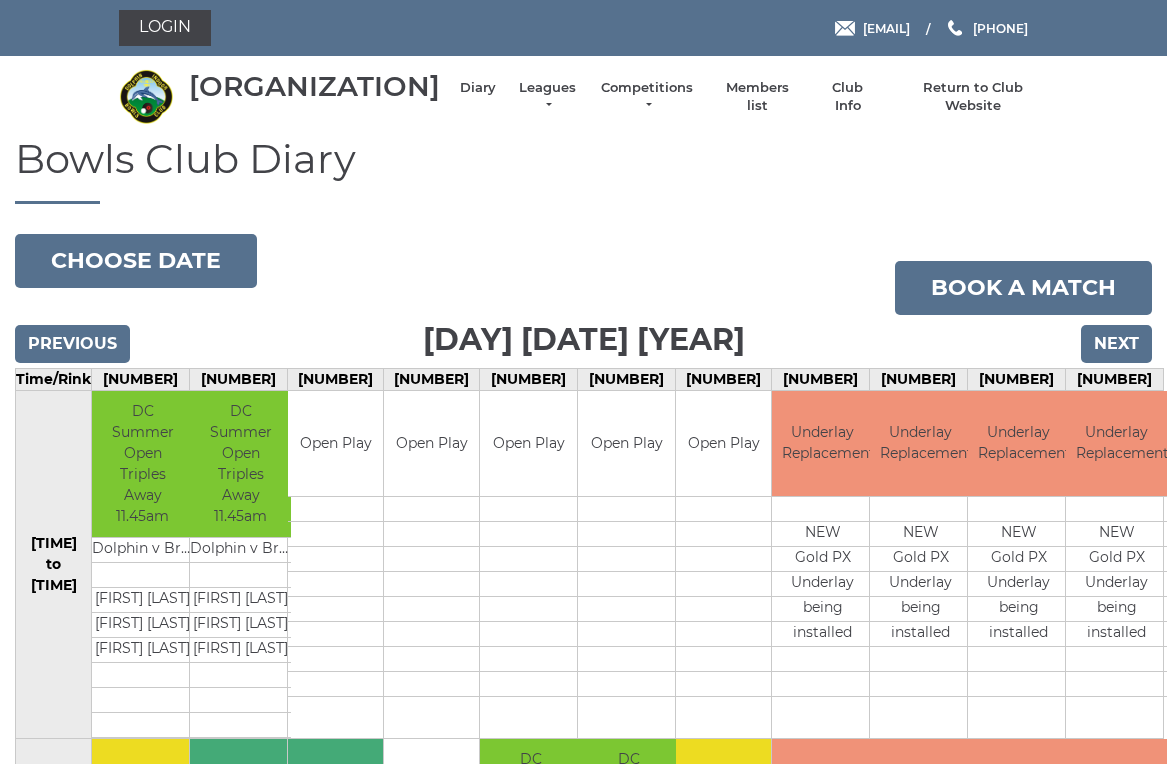 scroll, scrollTop: 0, scrollLeft: 0, axis: both 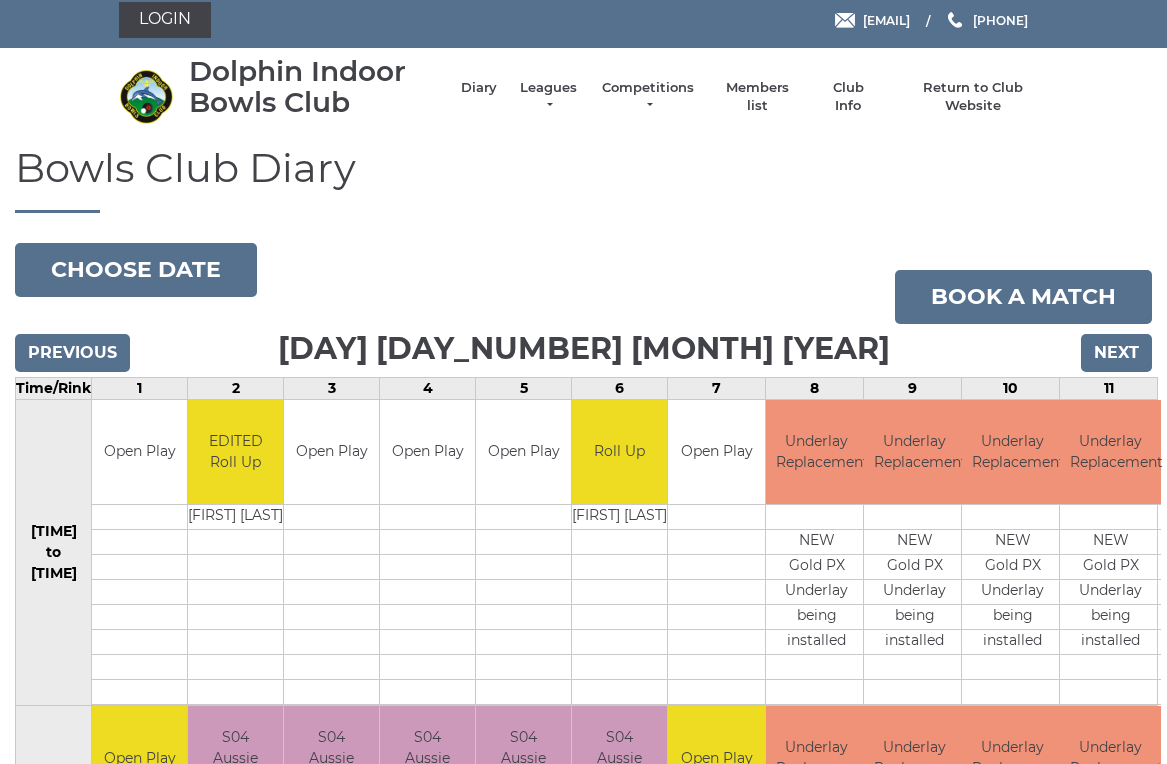 click on "Previous" at bounding box center [72, 353] 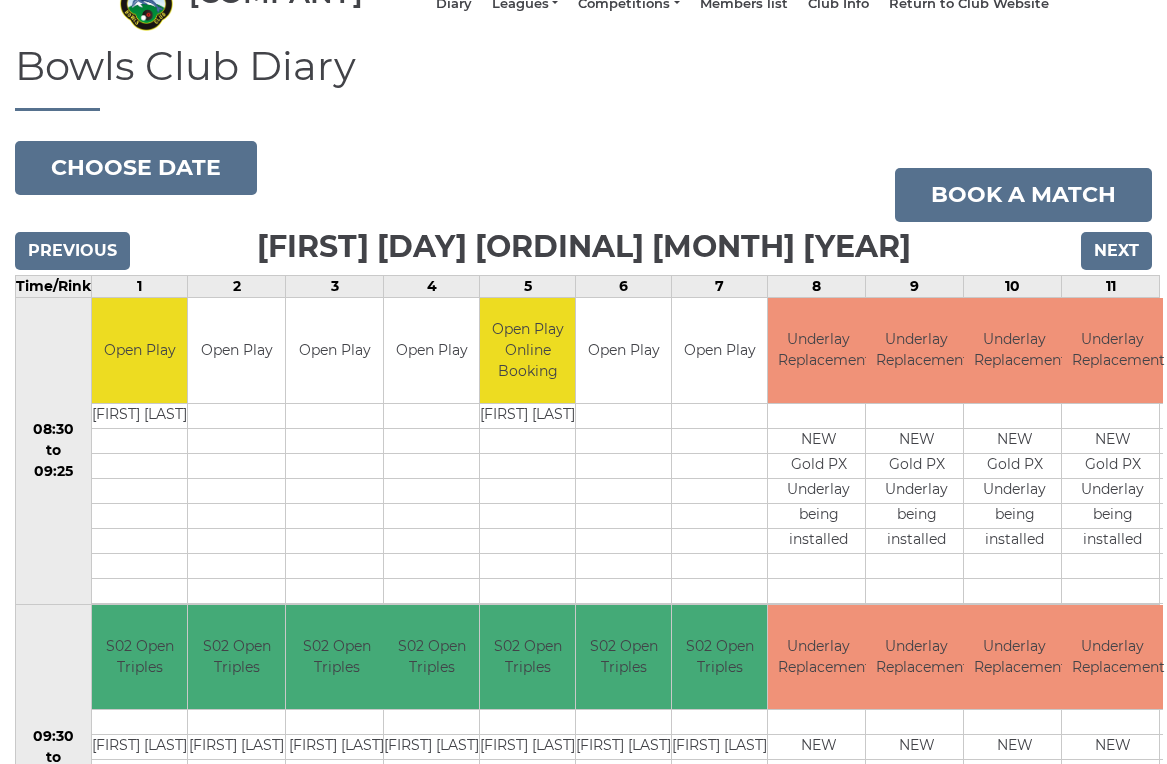 scroll, scrollTop: 0, scrollLeft: 0, axis: both 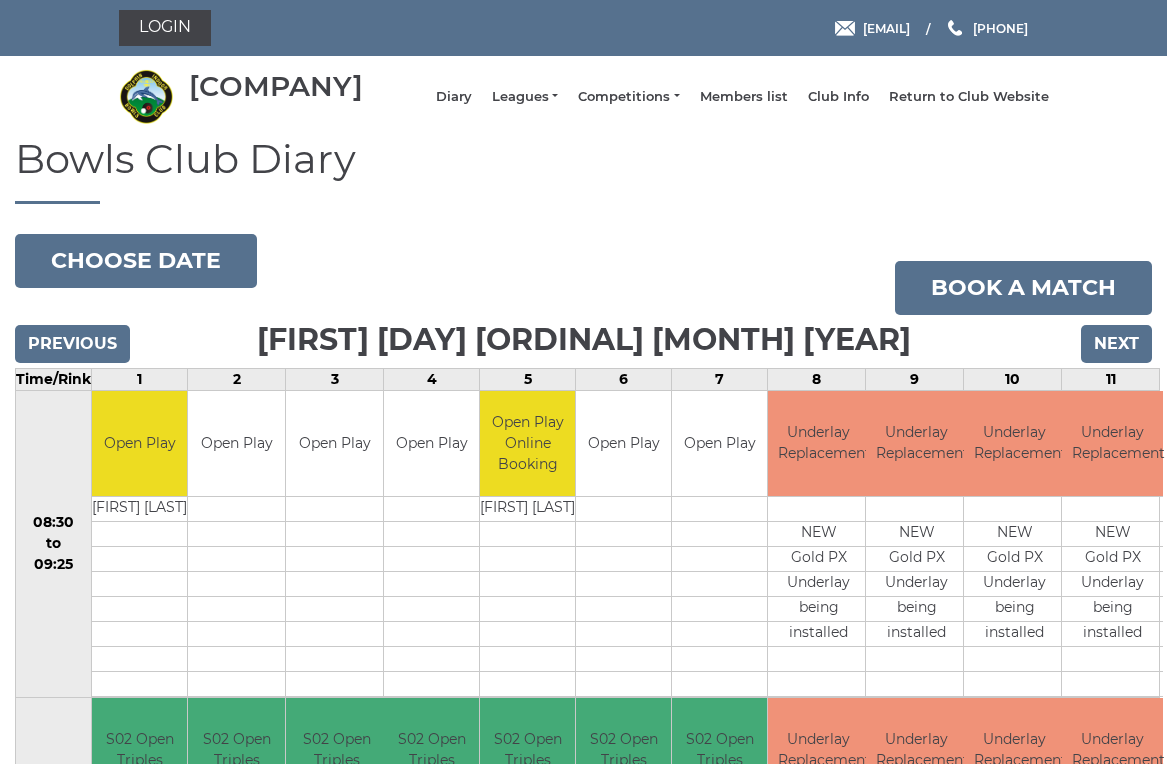 click on "Next" at bounding box center [1116, 344] 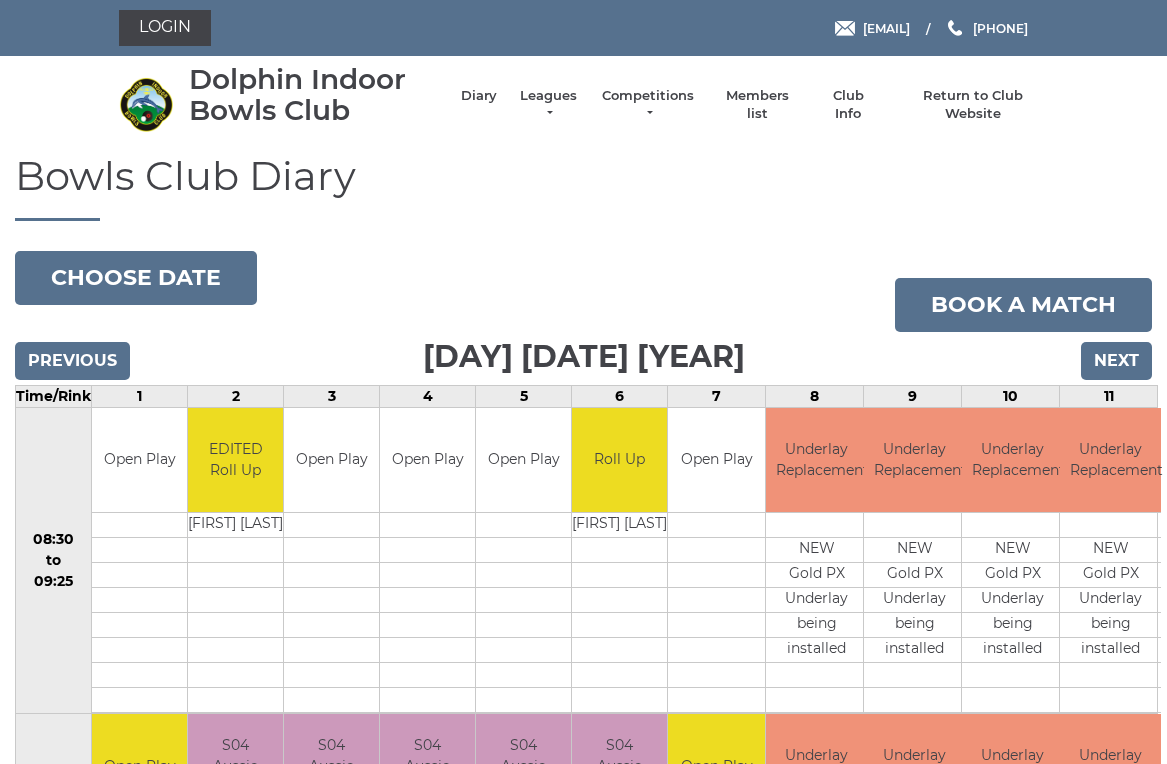 scroll, scrollTop: 0, scrollLeft: 0, axis: both 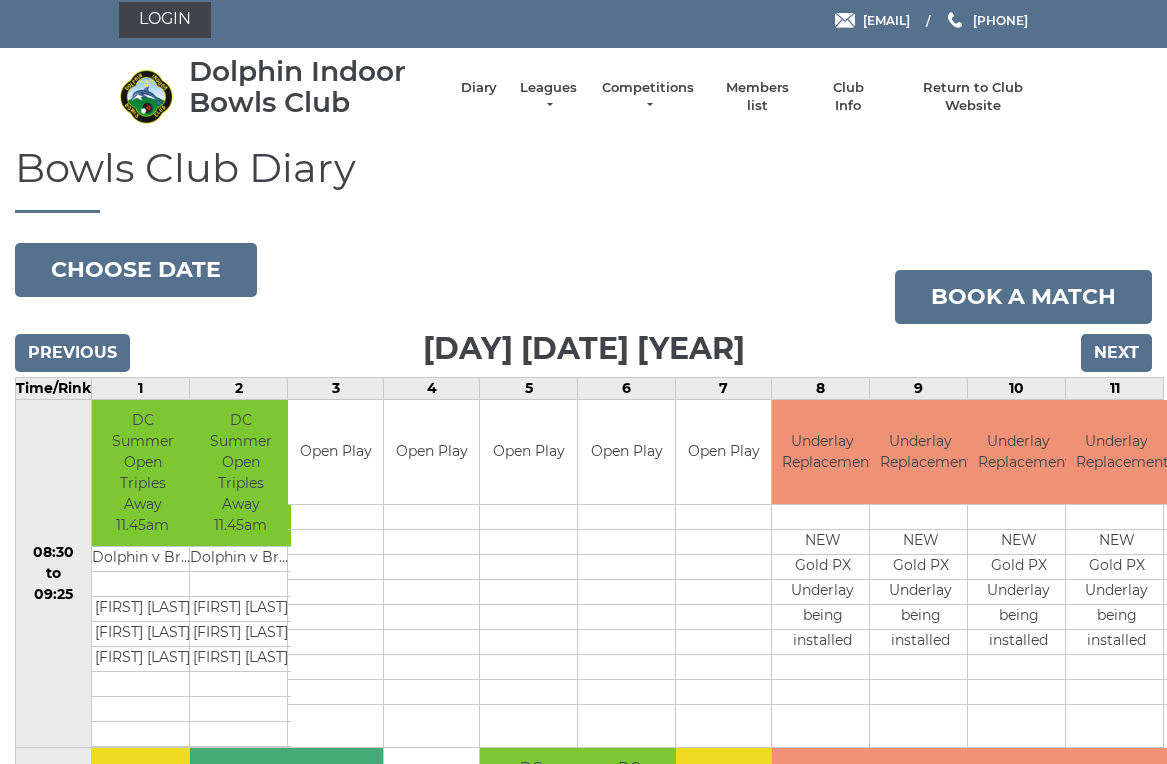 click on "Next" at bounding box center [1116, 353] 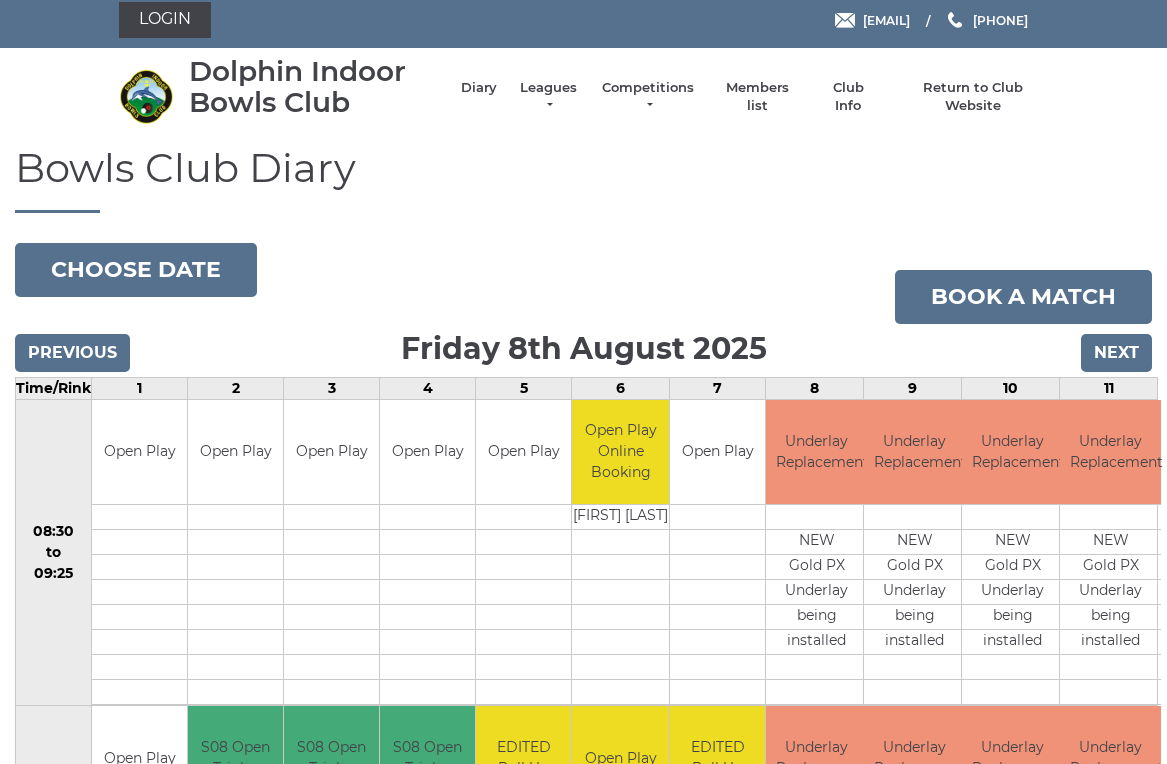 scroll, scrollTop: 8, scrollLeft: 0, axis: vertical 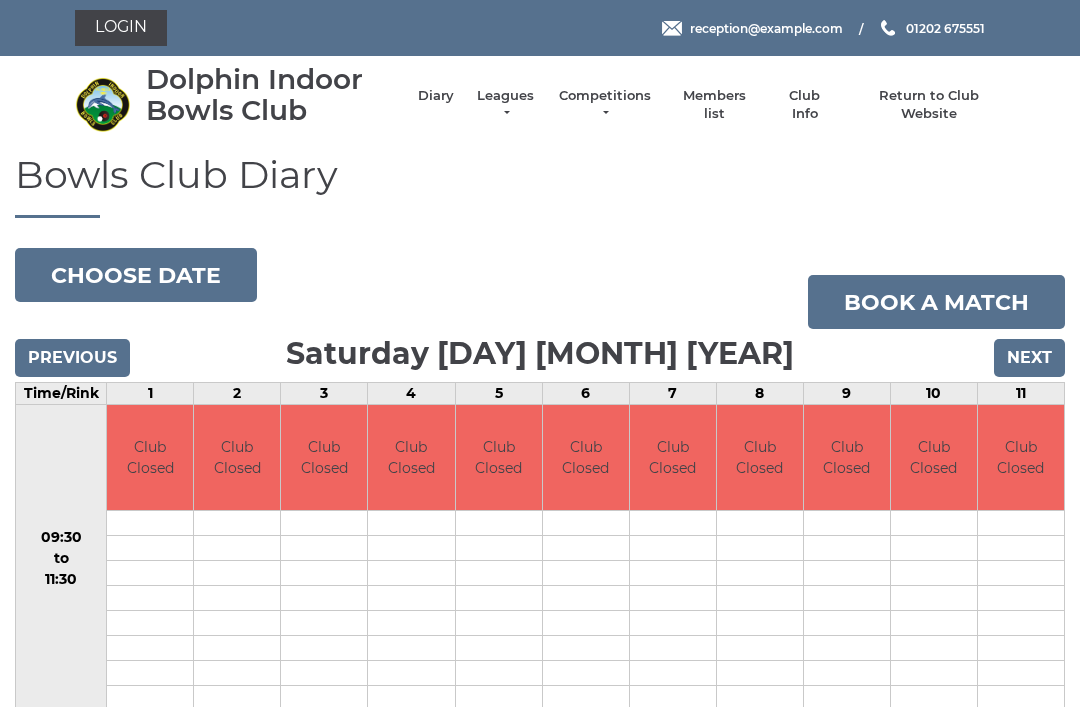 click on "Next" at bounding box center (1029, 358) 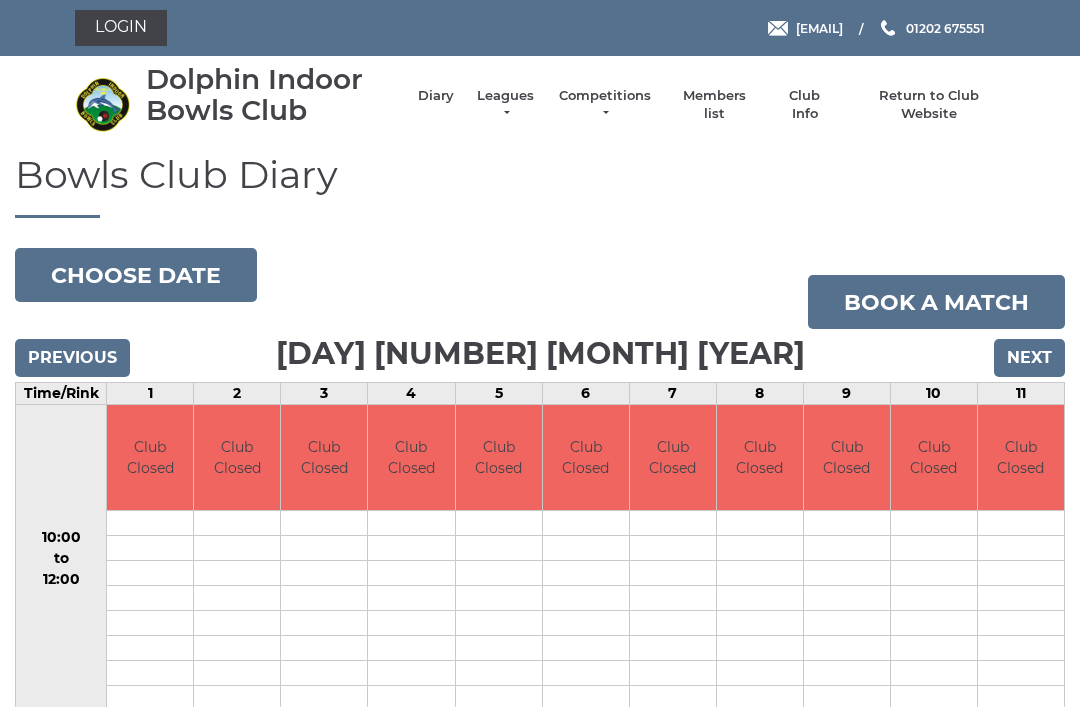 scroll, scrollTop: 0, scrollLeft: 0, axis: both 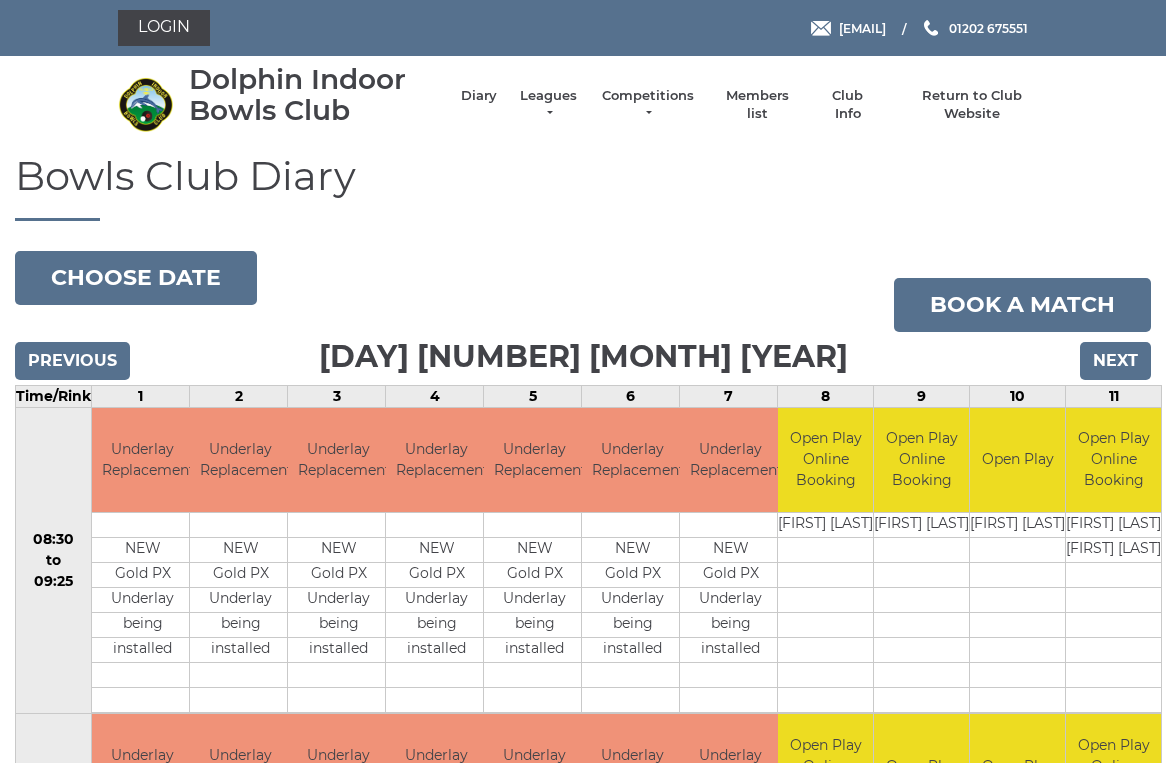 click on "Next" at bounding box center [1115, 361] 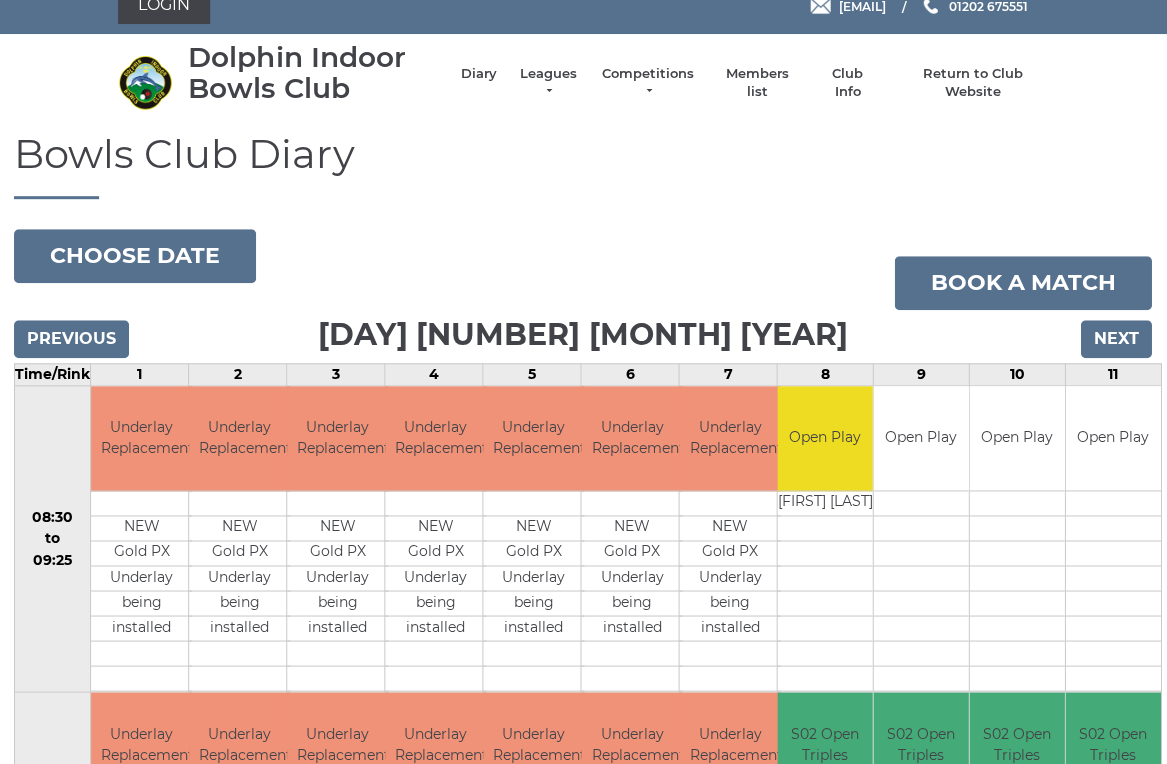 scroll, scrollTop: 0, scrollLeft: 0, axis: both 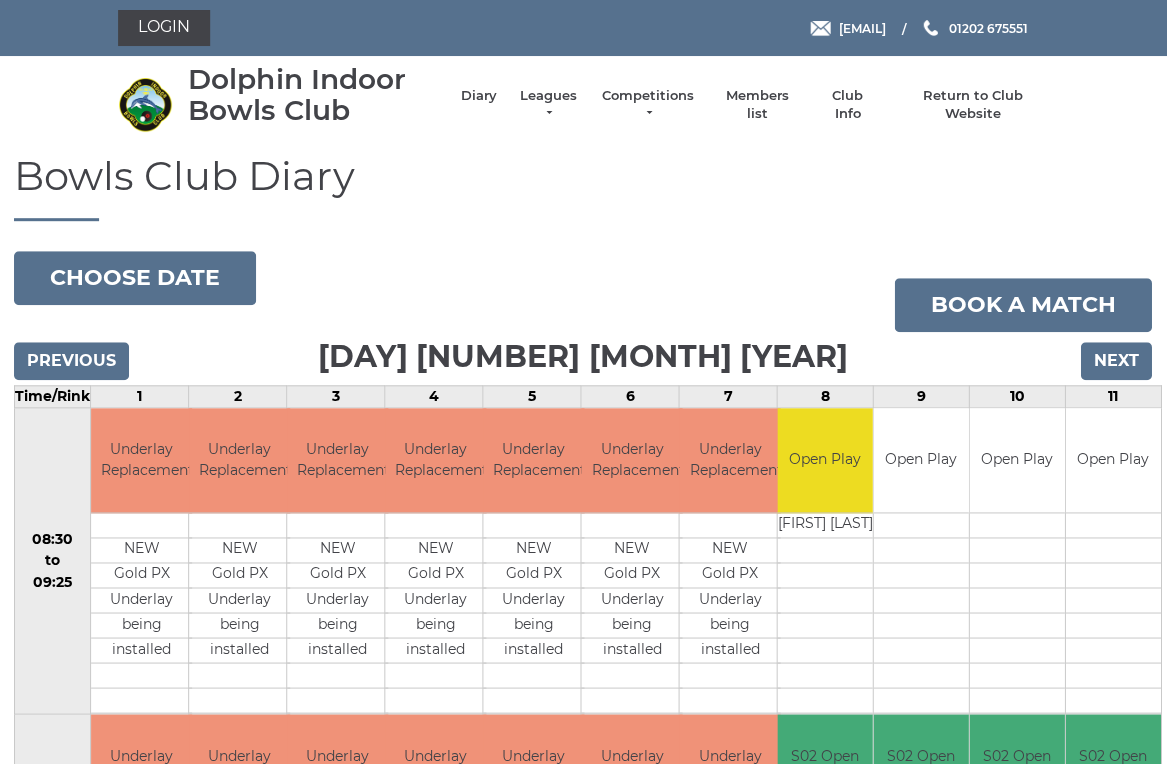 click on "Next" at bounding box center [1116, 361] 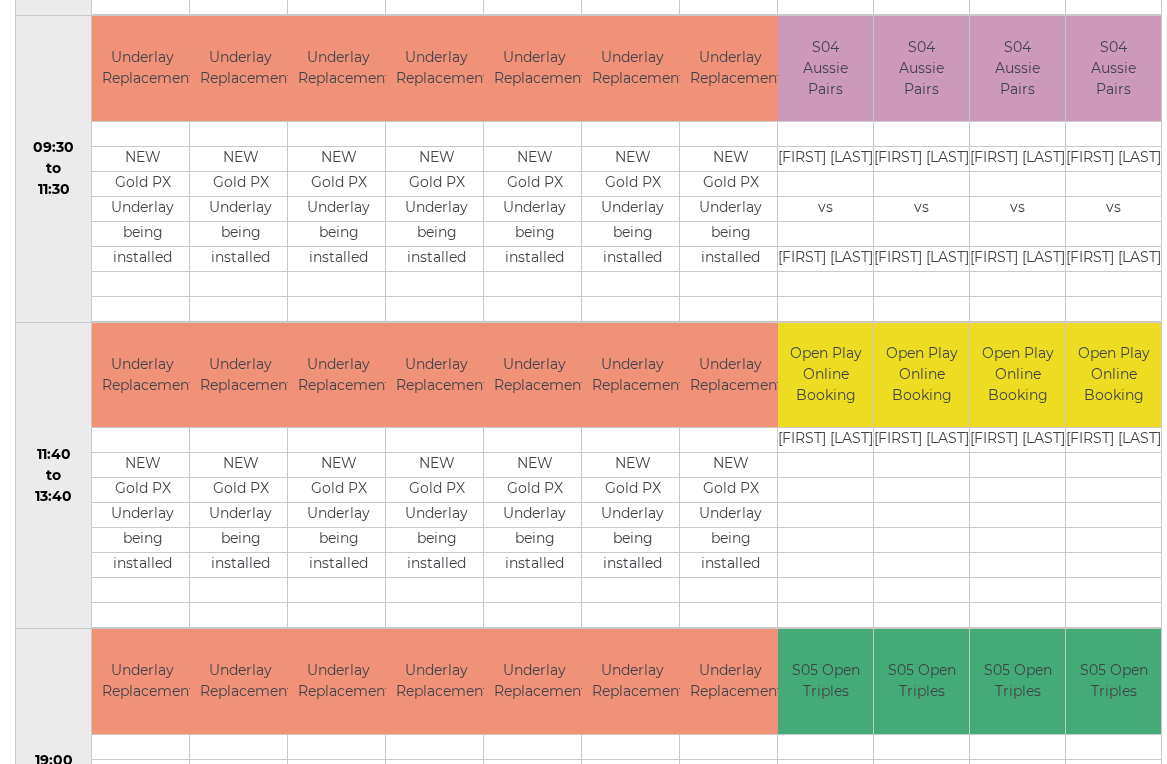 click on "S05 Open Triples" at bounding box center (1113, 681) 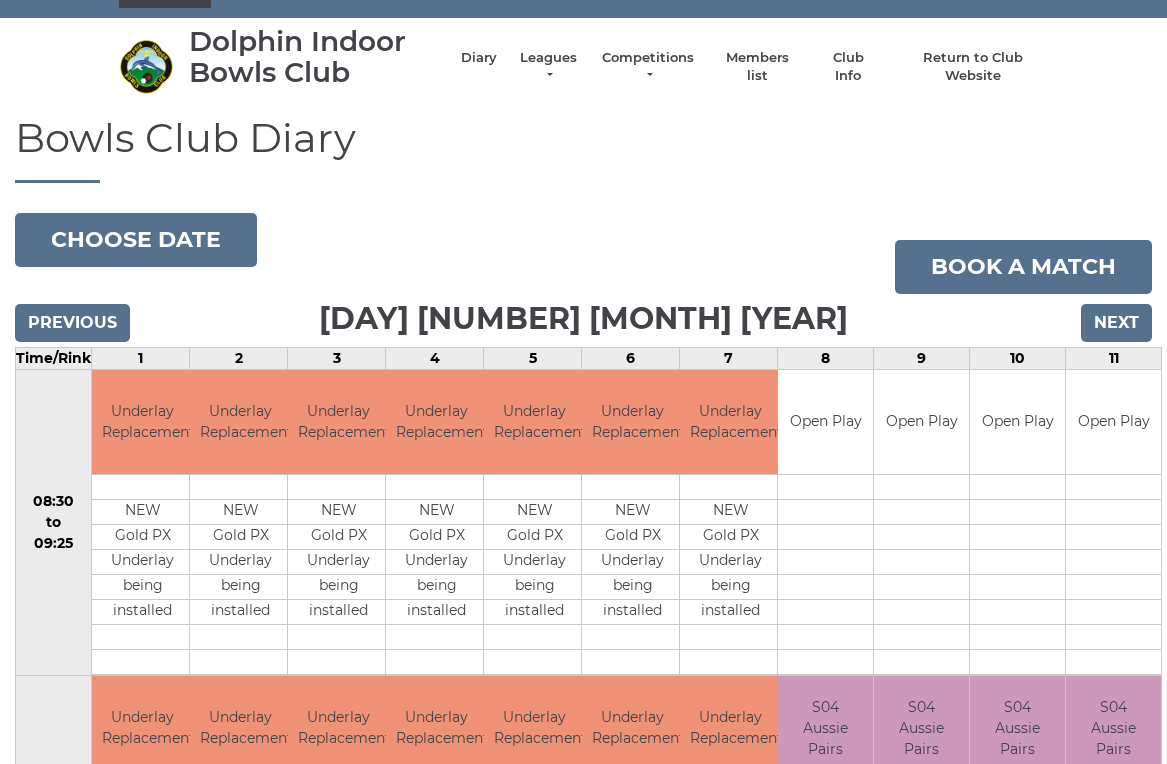 scroll, scrollTop: 0, scrollLeft: 0, axis: both 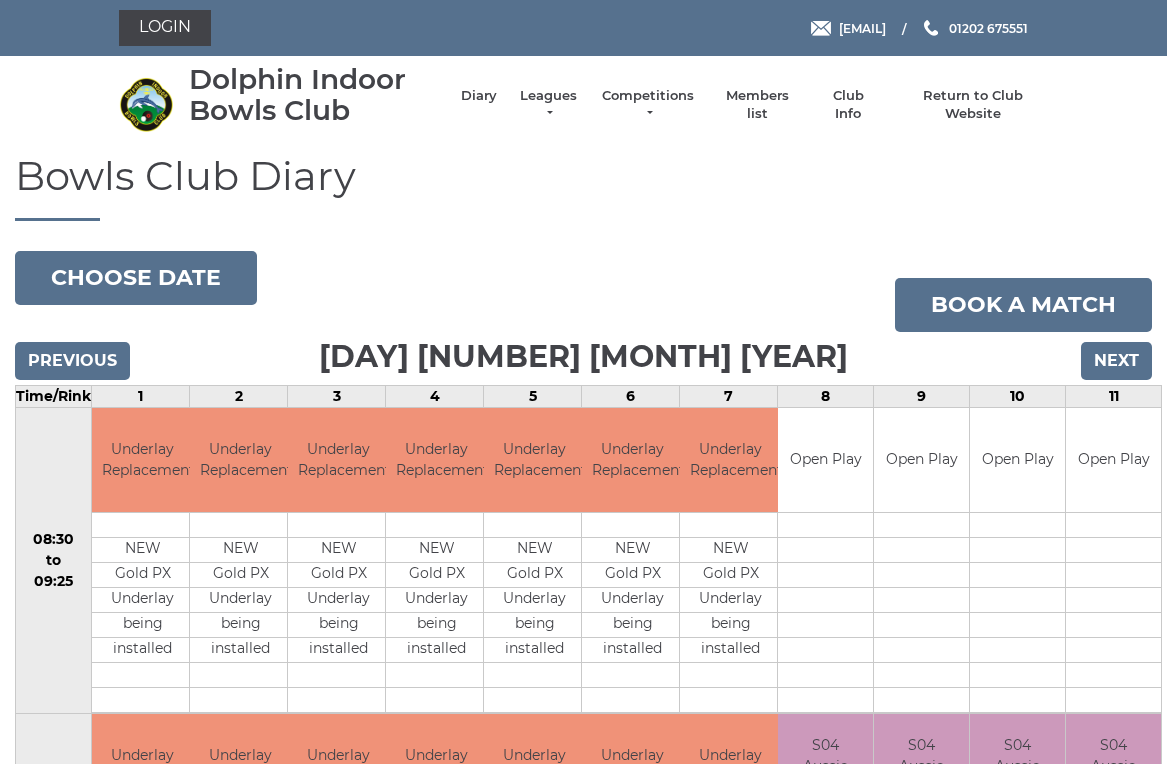 click on "Next" at bounding box center (1116, 361) 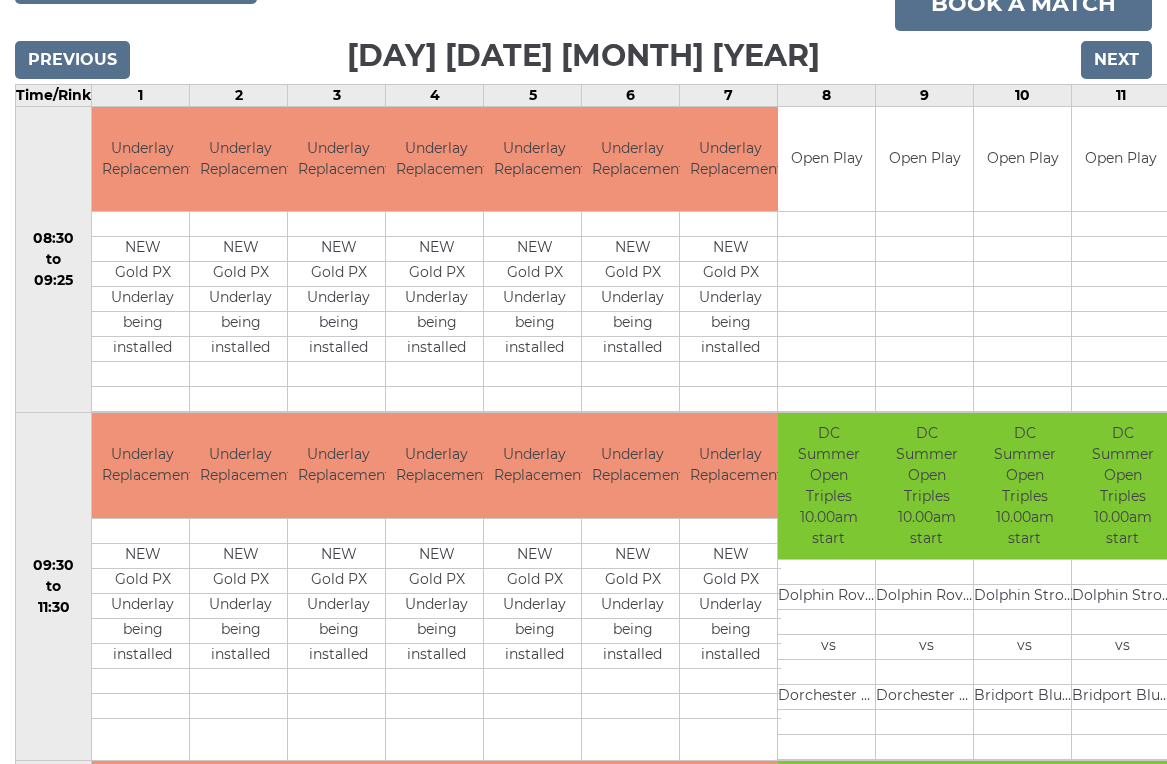 scroll, scrollTop: 300, scrollLeft: 0, axis: vertical 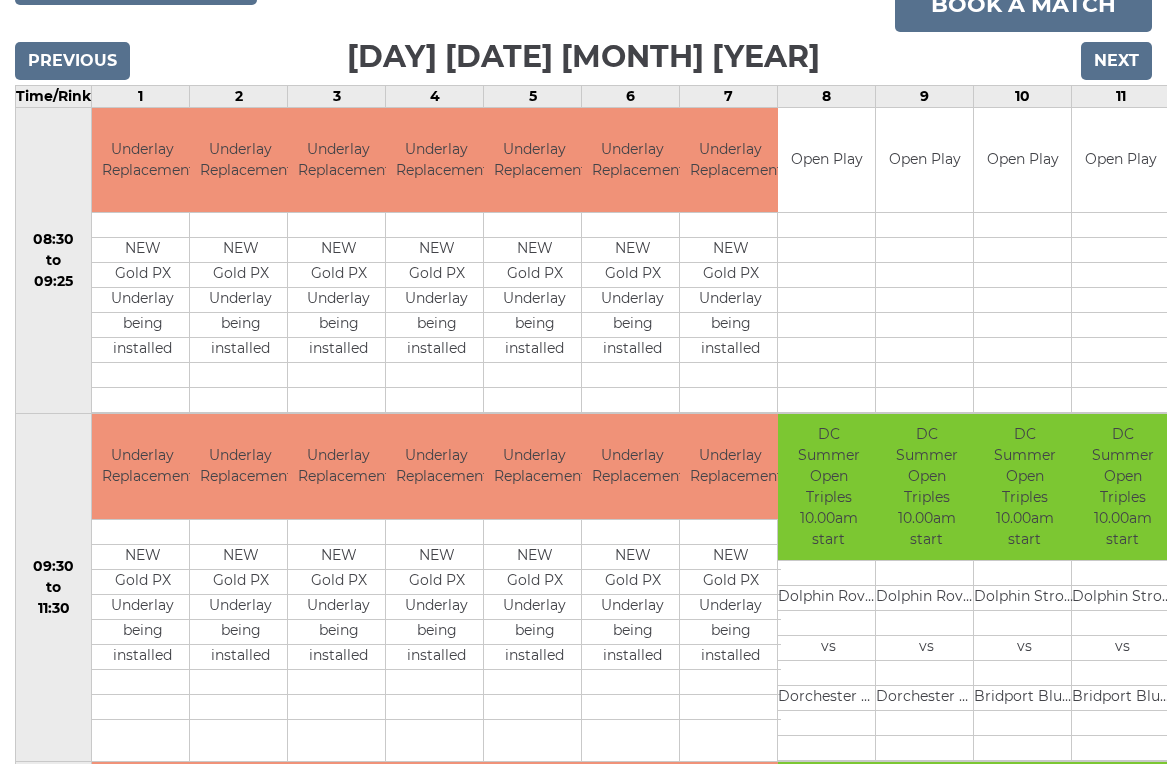 click on "Next" at bounding box center (1116, 61) 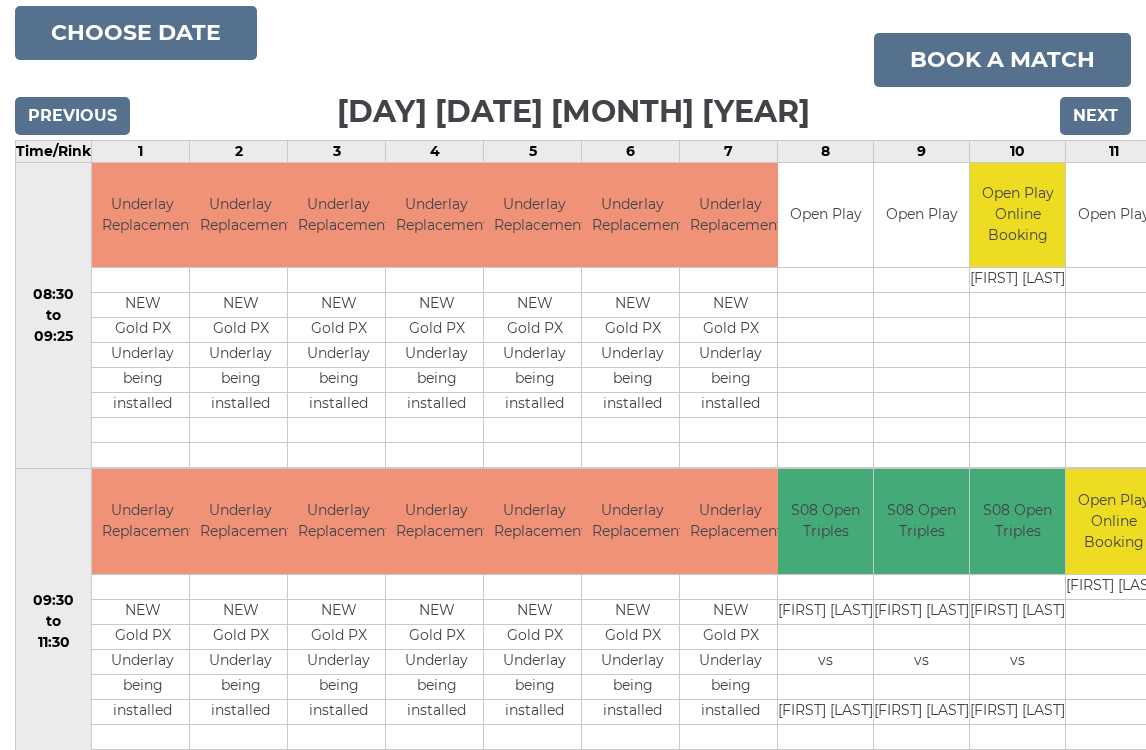 scroll, scrollTop: 0, scrollLeft: 0, axis: both 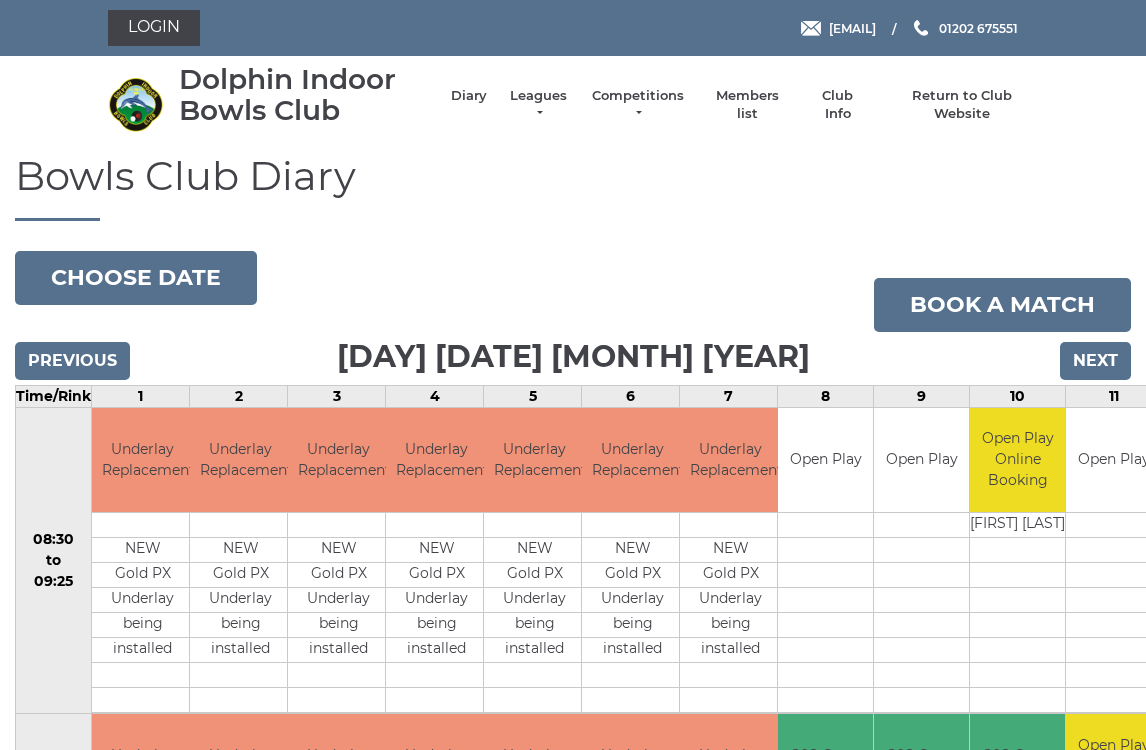 click on "Next" at bounding box center [1095, 361] 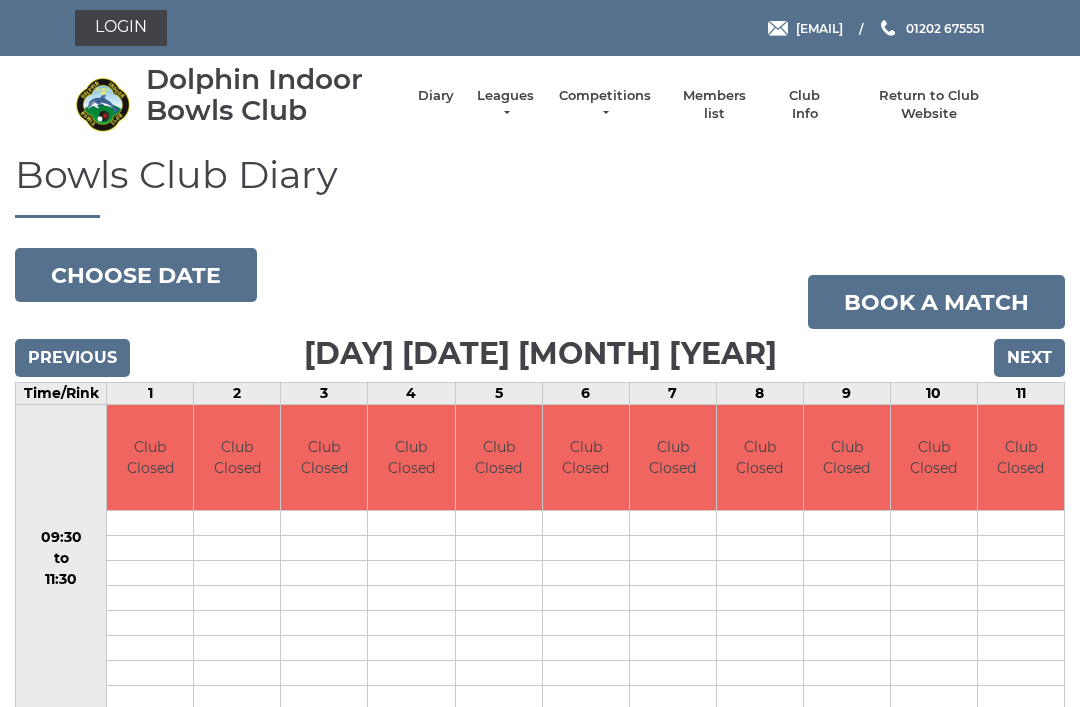 scroll, scrollTop: 0, scrollLeft: 0, axis: both 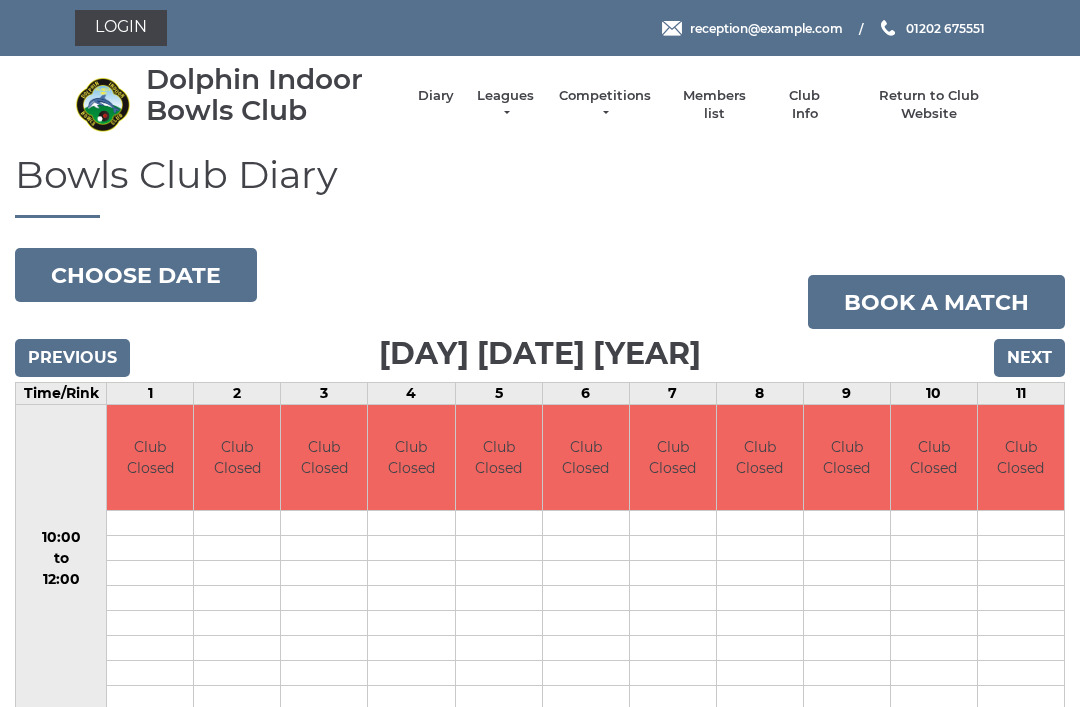 click on "Next" at bounding box center (1029, 358) 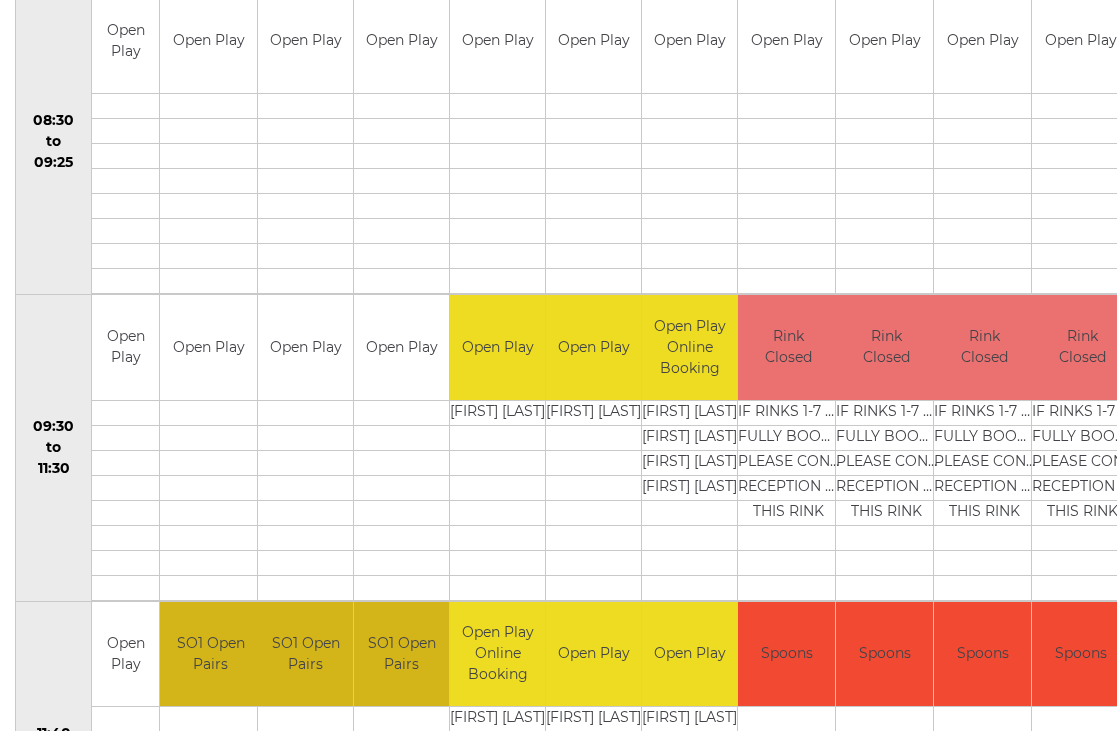 scroll, scrollTop: 0, scrollLeft: 0, axis: both 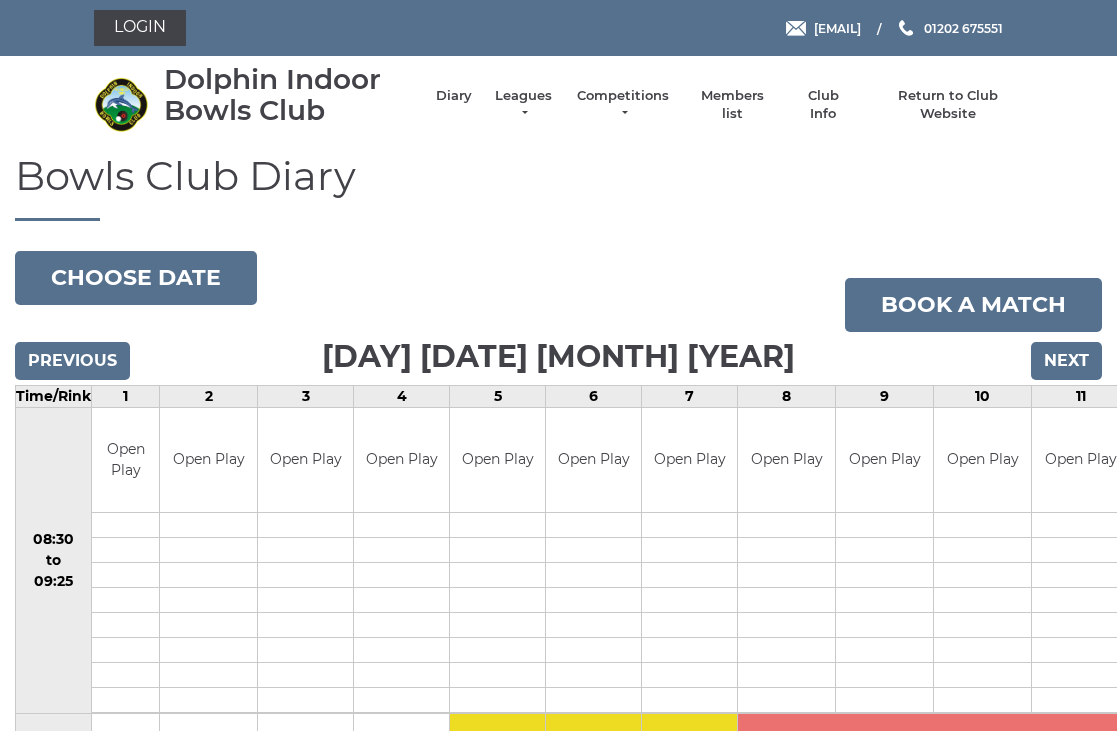 click on "Next" at bounding box center [1066, 361] 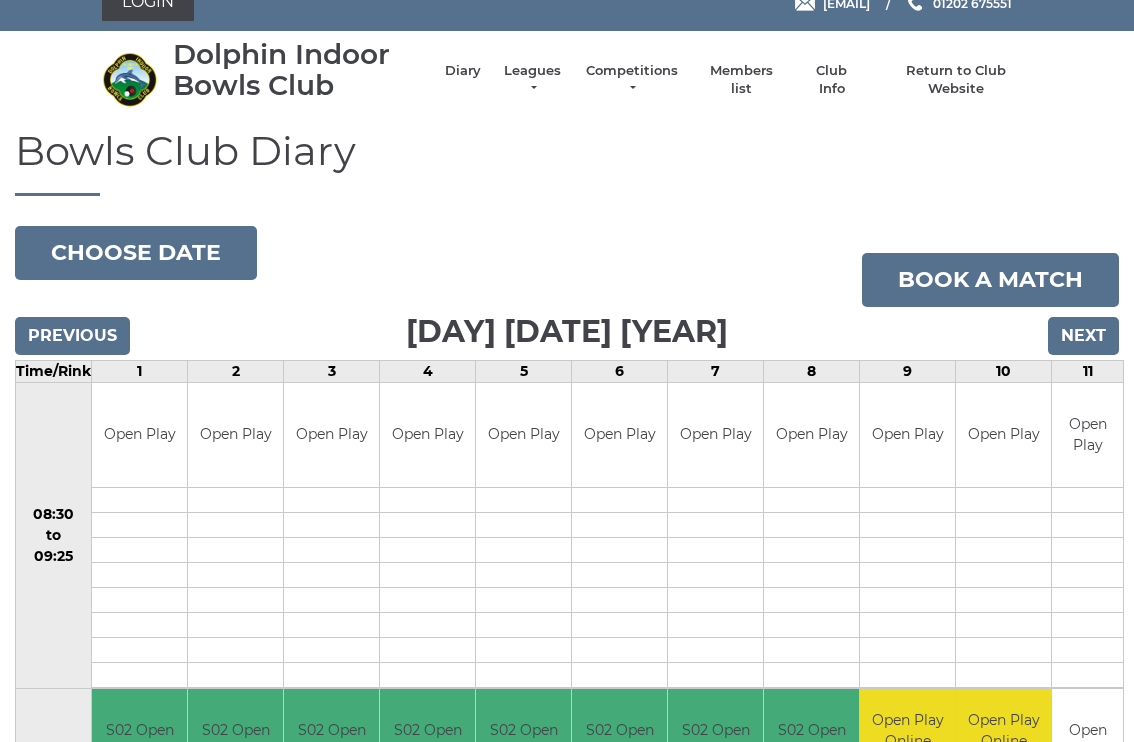scroll, scrollTop: 0, scrollLeft: 0, axis: both 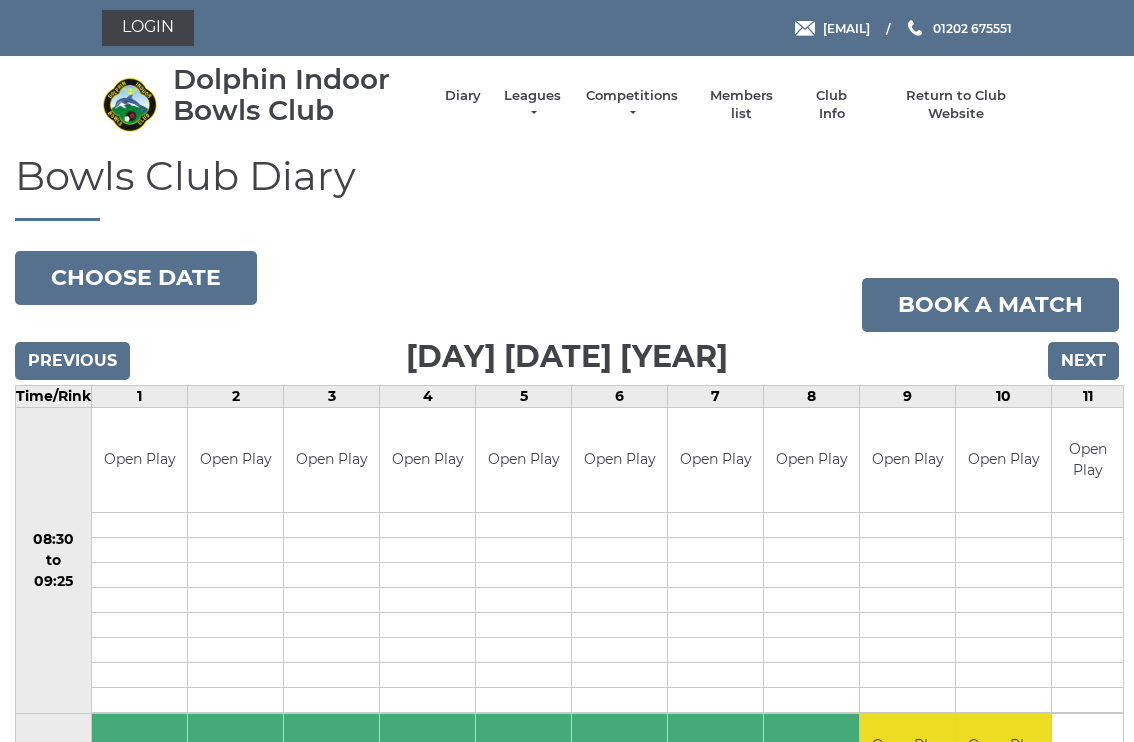 click on "Next" at bounding box center [1083, 361] 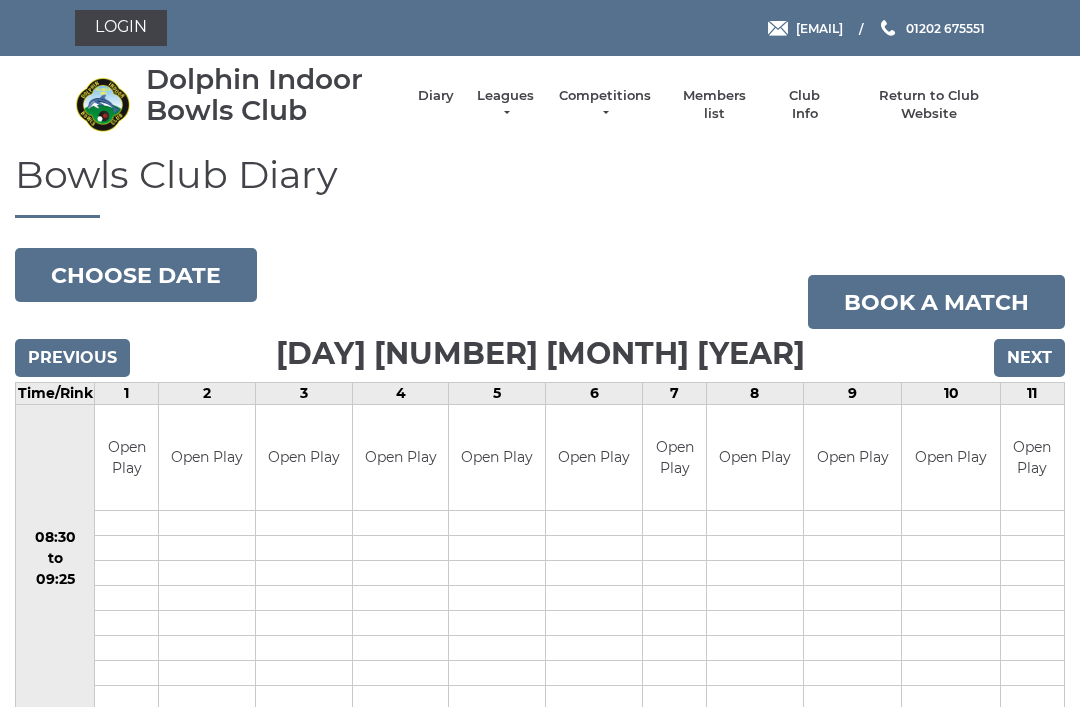 scroll, scrollTop: 0, scrollLeft: 0, axis: both 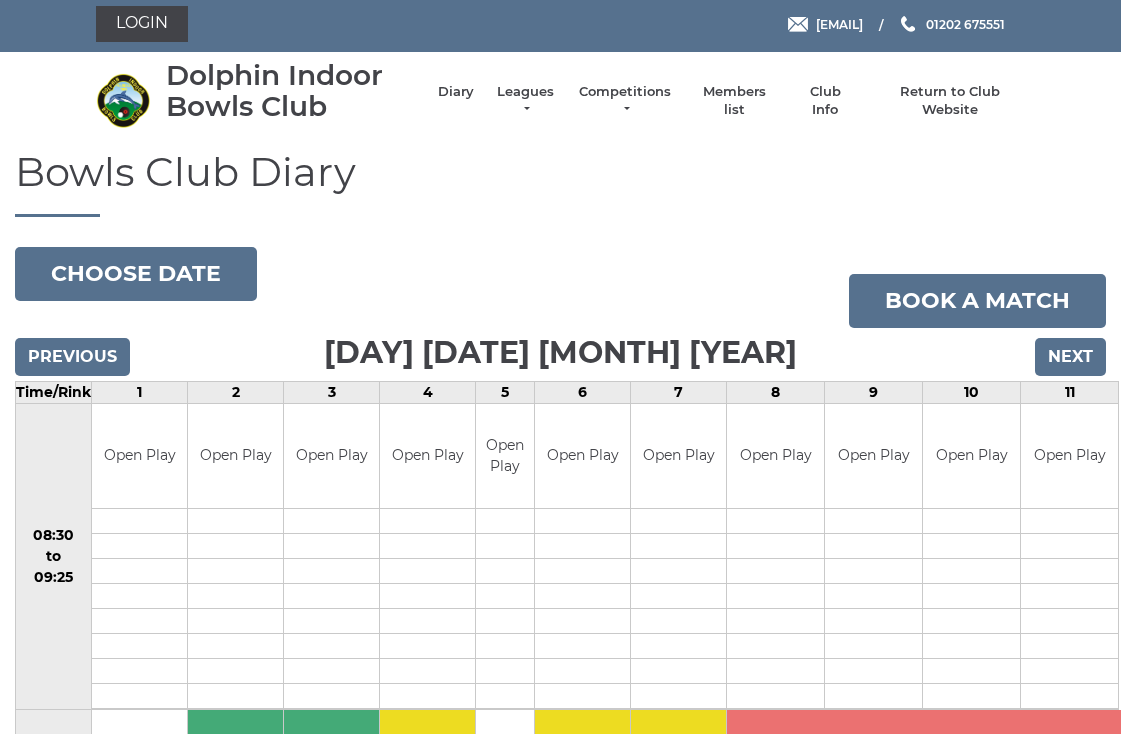 click on "Next" at bounding box center (1070, 357) 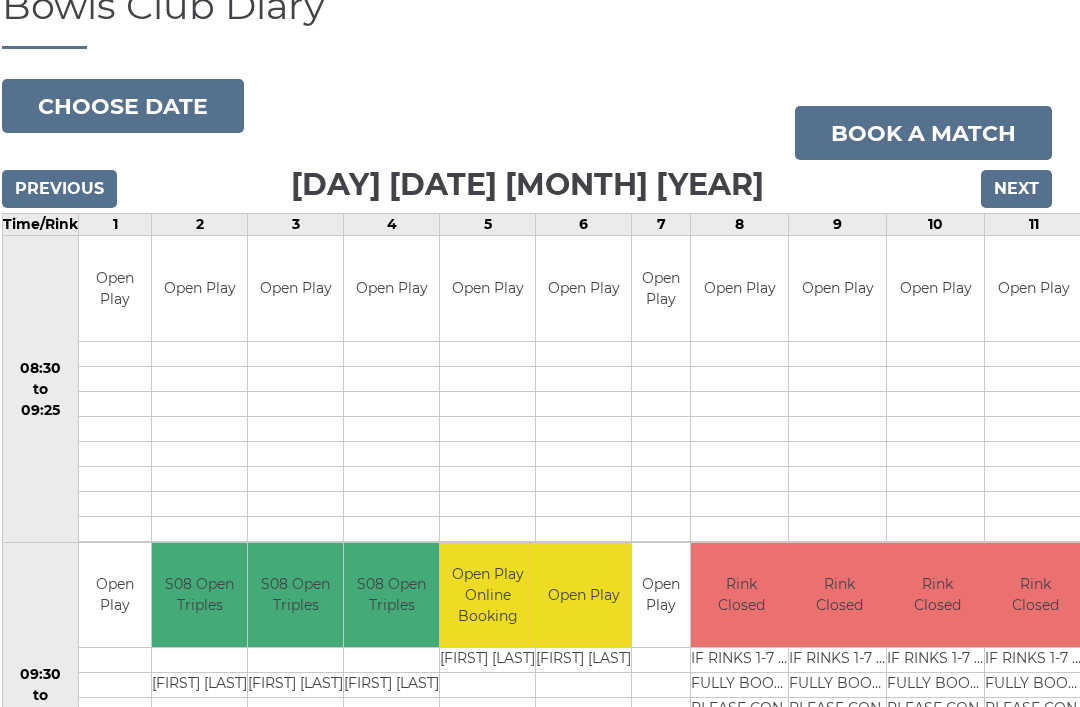 scroll, scrollTop: 167, scrollLeft: 13, axis: both 